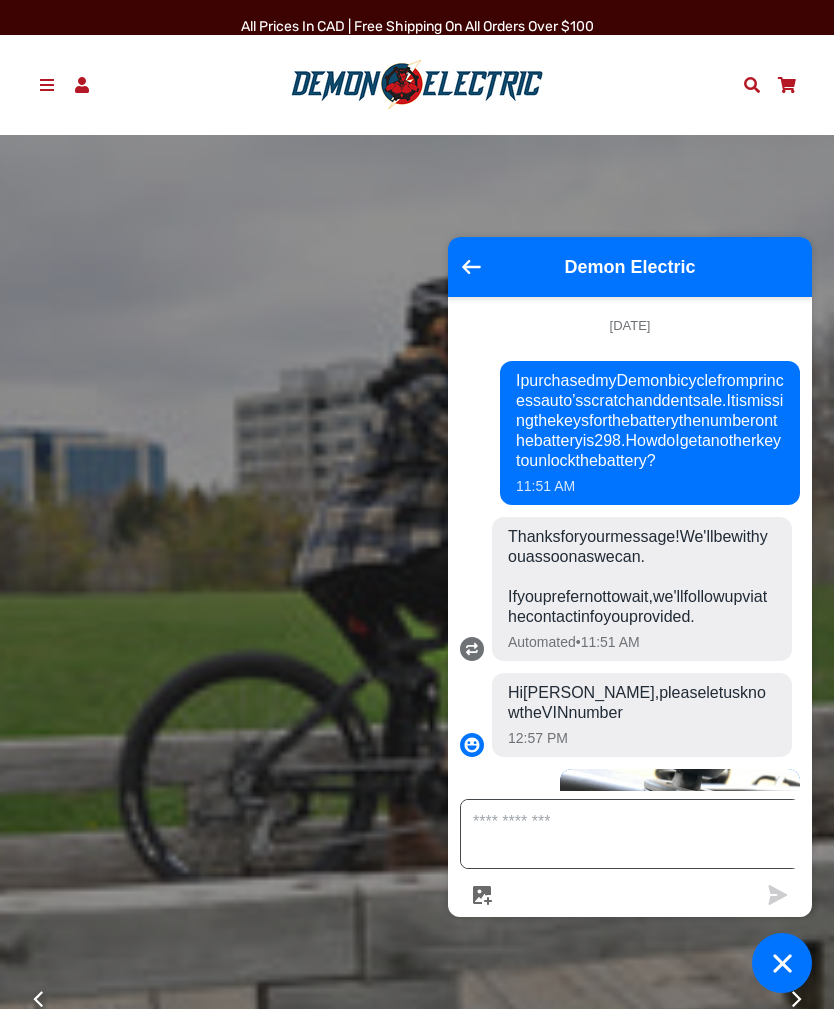 scroll, scrollTop: 0, scrollLeft: 0, axis: both 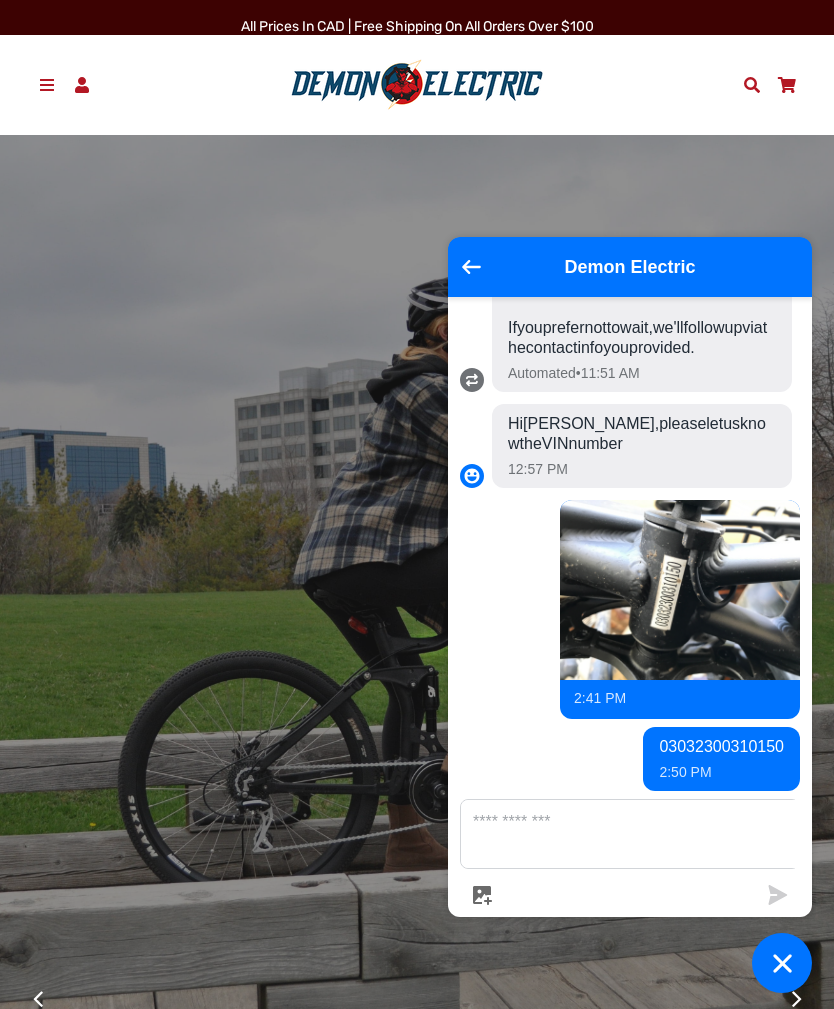 click at bounding box center (417, 85) 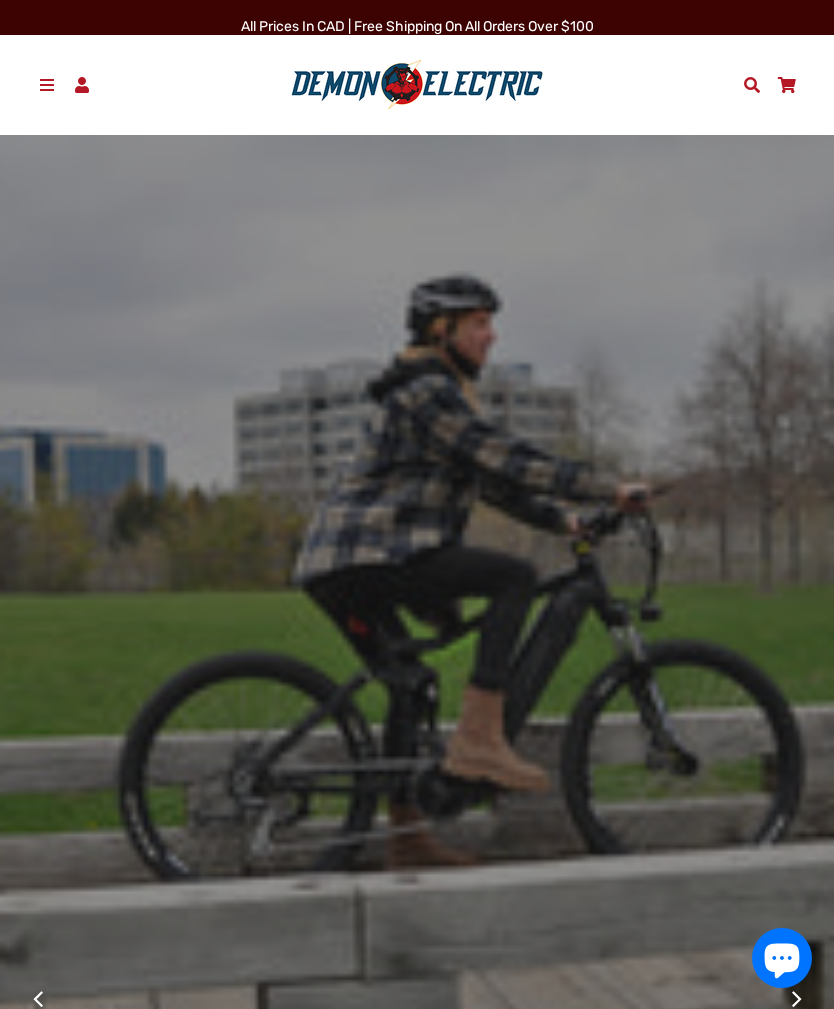 scroll, scrollTop: 0, scrollLeft: 0, axis: both 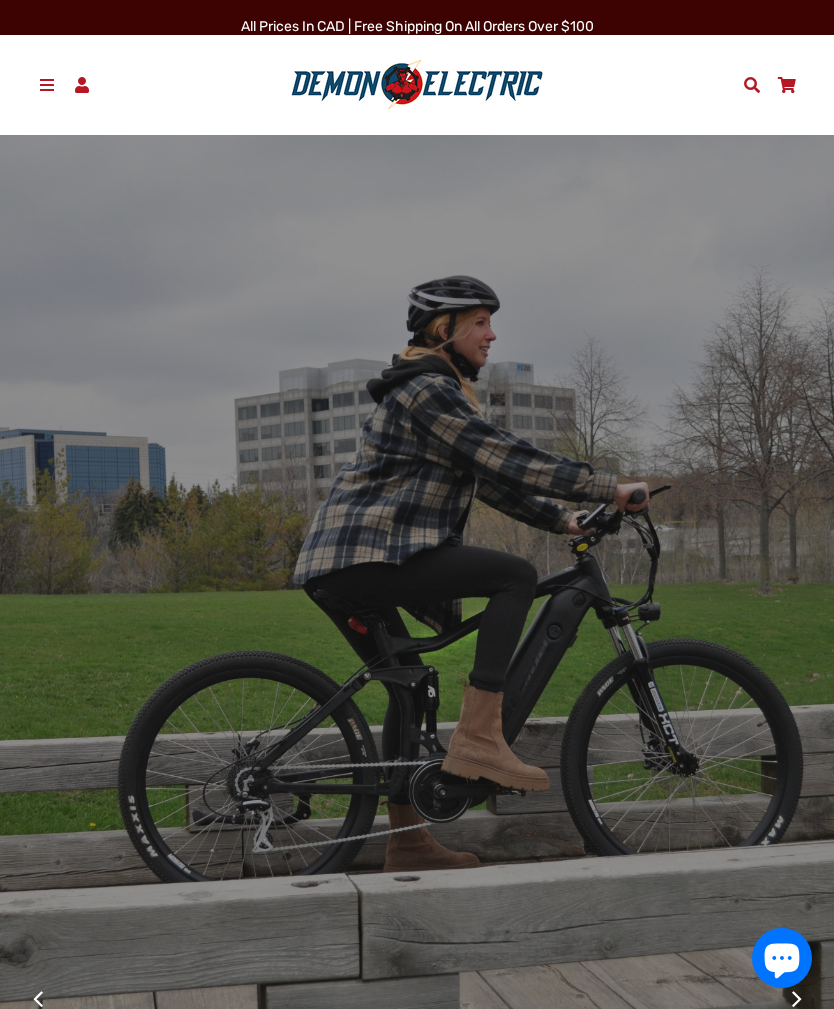 click at bounding box center (47, 85) 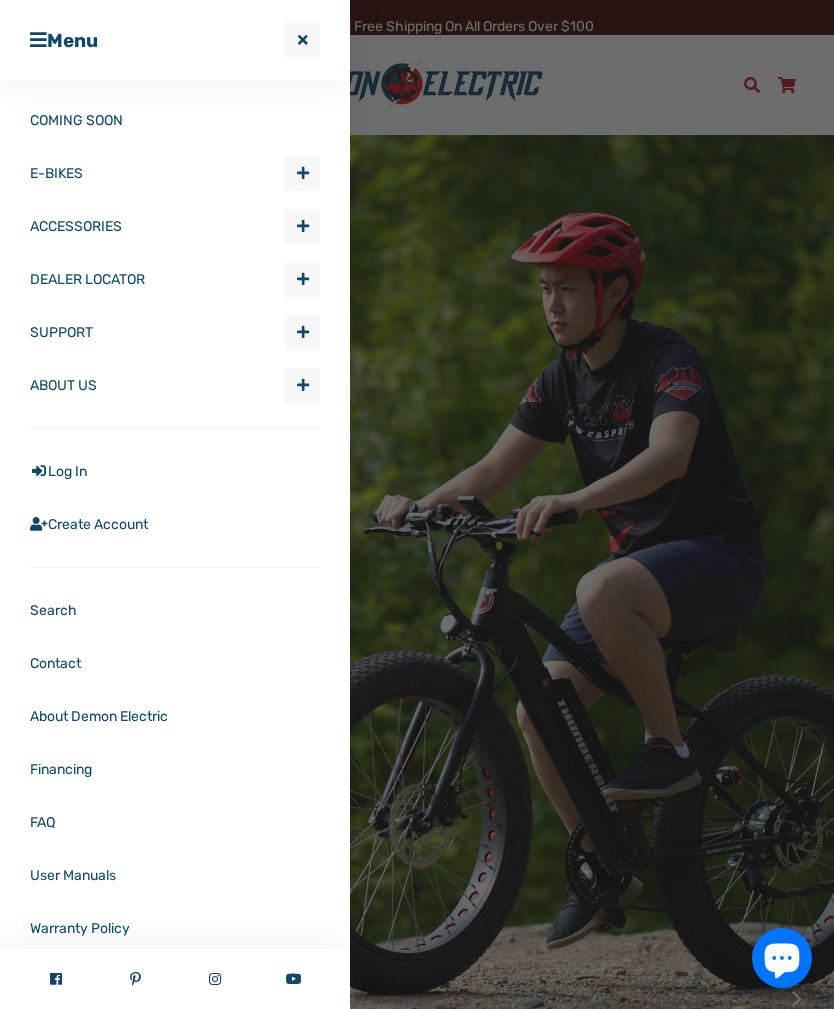 click on "E-BIKES" at bounding box center (157, 173) 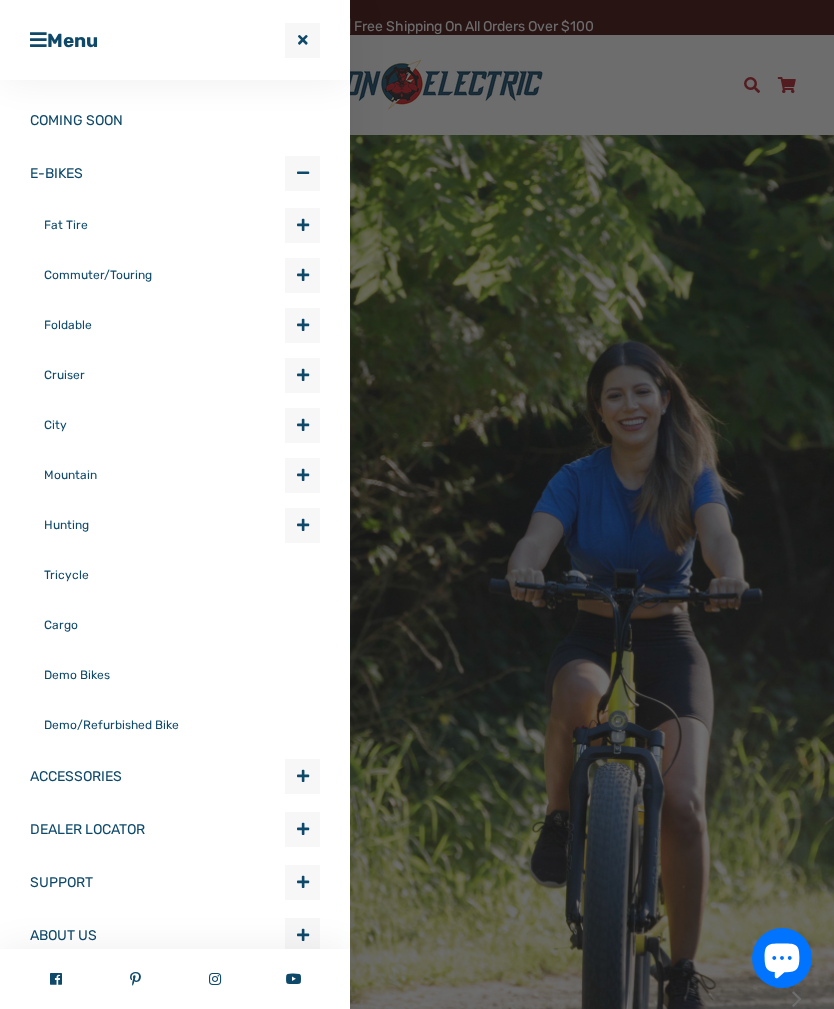 click on "Expand submenu
E-BIKES" at bounding box center (302, 325) 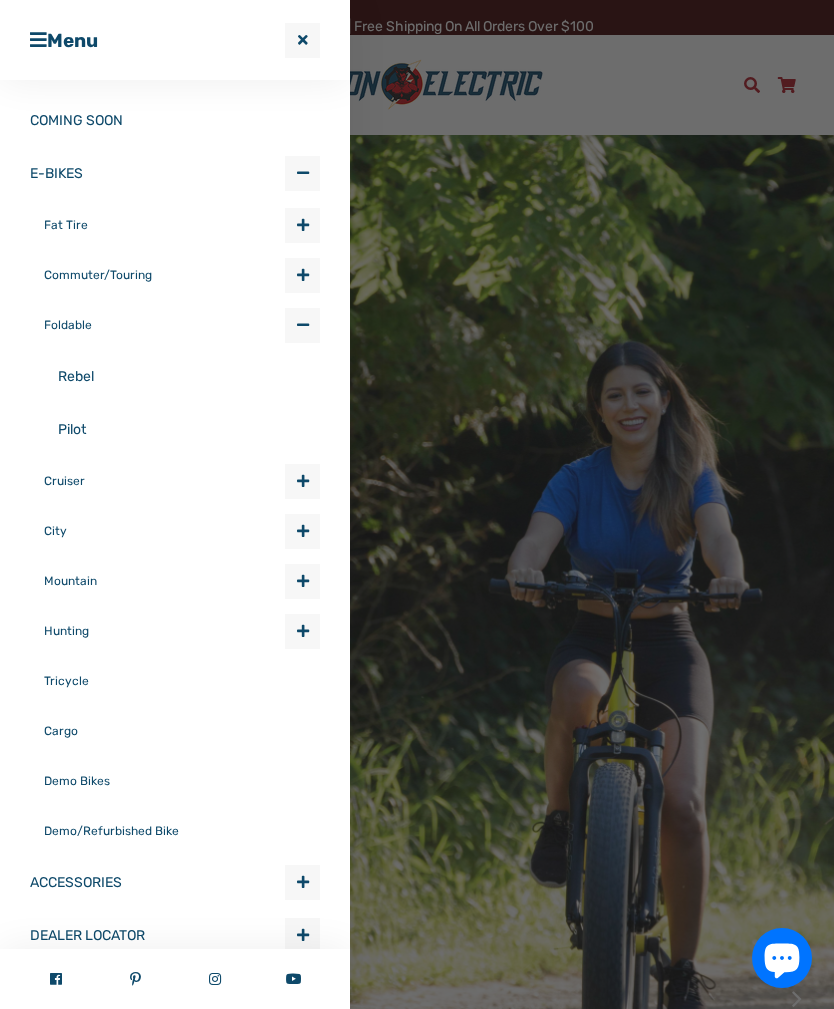 click on "Rebel" at bounding box center [189, 376] 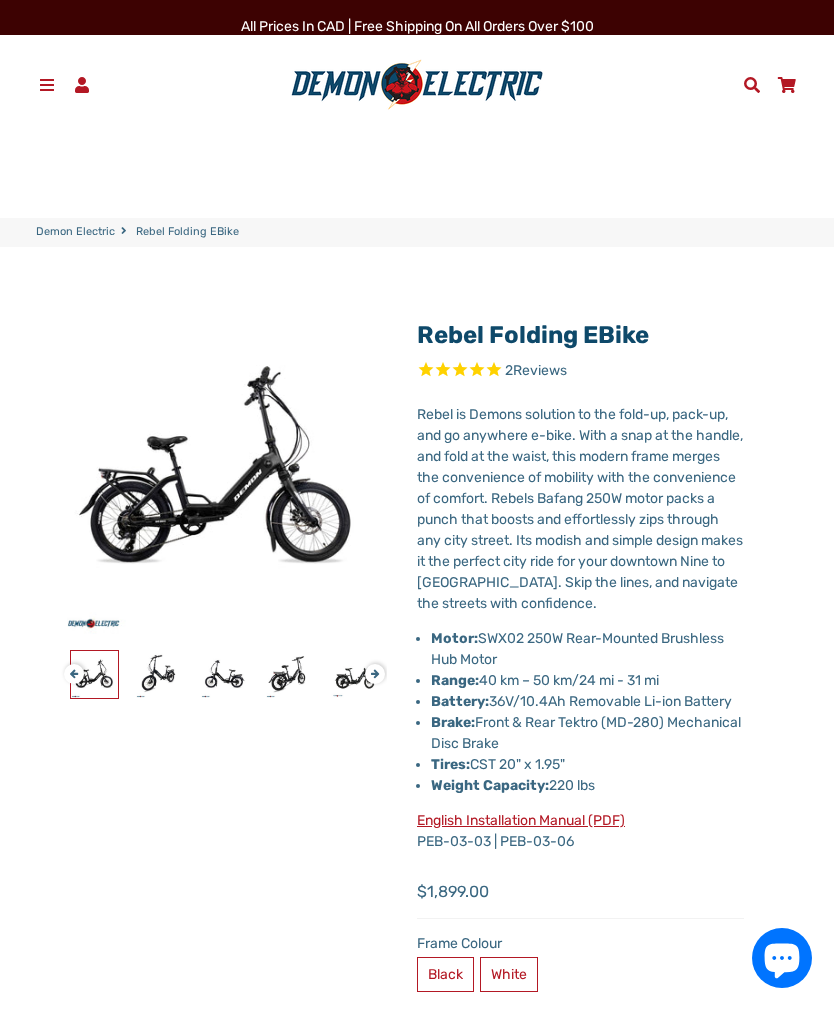 select on "******" 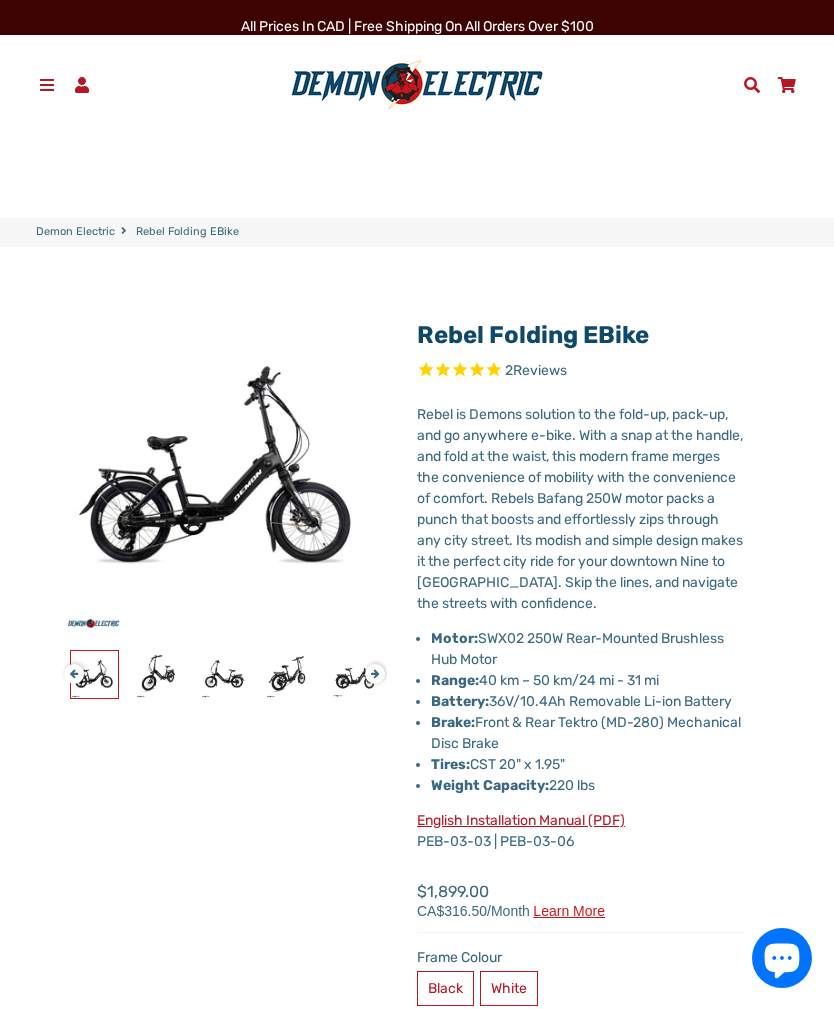 click on "English Installation Manual (PDF)" at bounding box center [521, 820] 